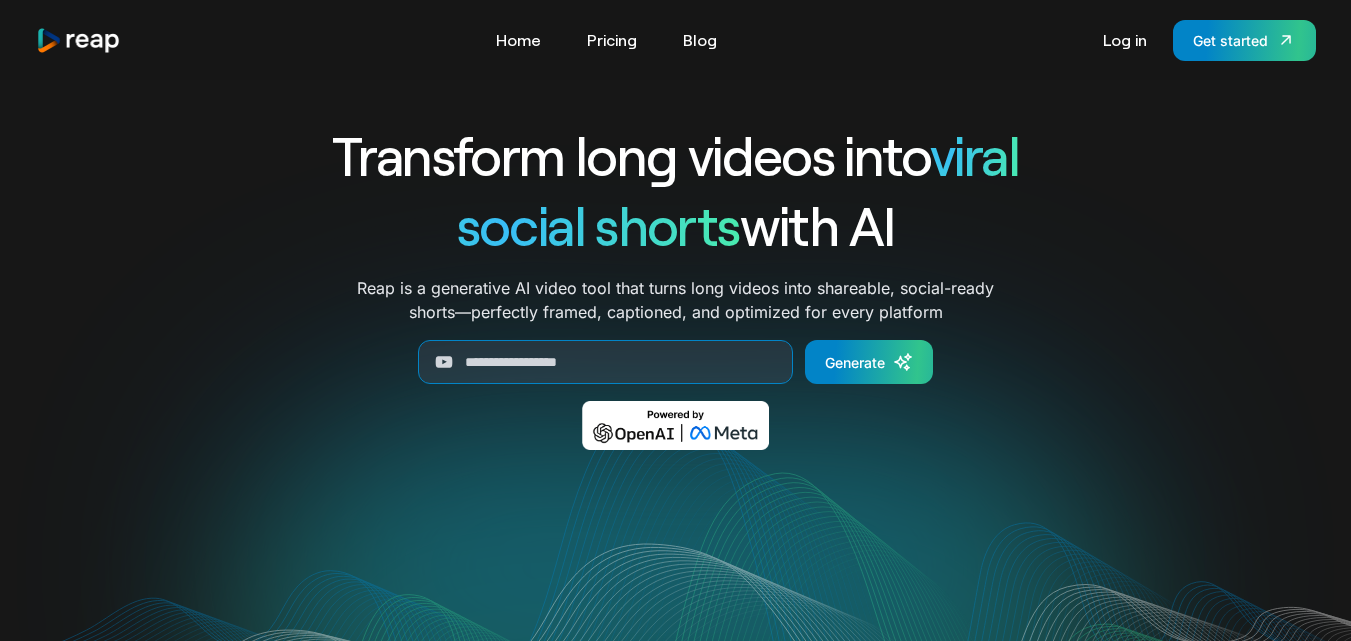 scroll, scrollTop: 0, scrollLeft: 0, axis: both 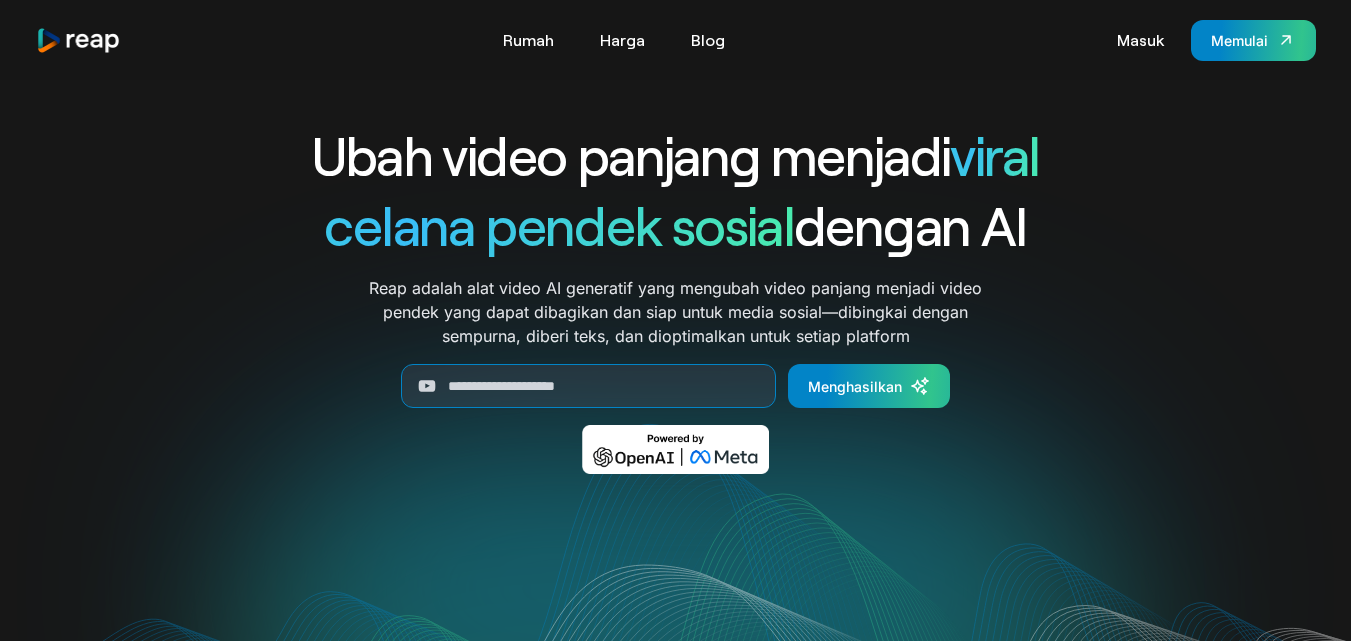 click on "Masuk" at bounding box center [1141, 40] 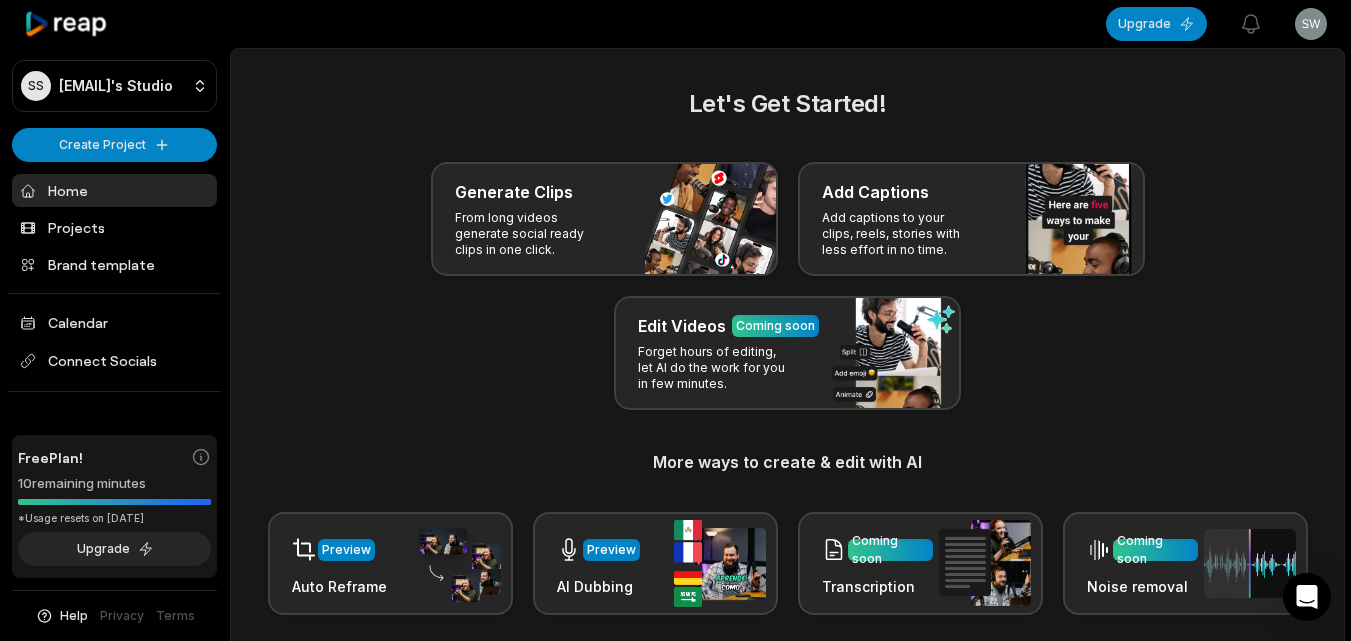 scroll, scrollTop: 0, scrollLeft: 0, axis: both 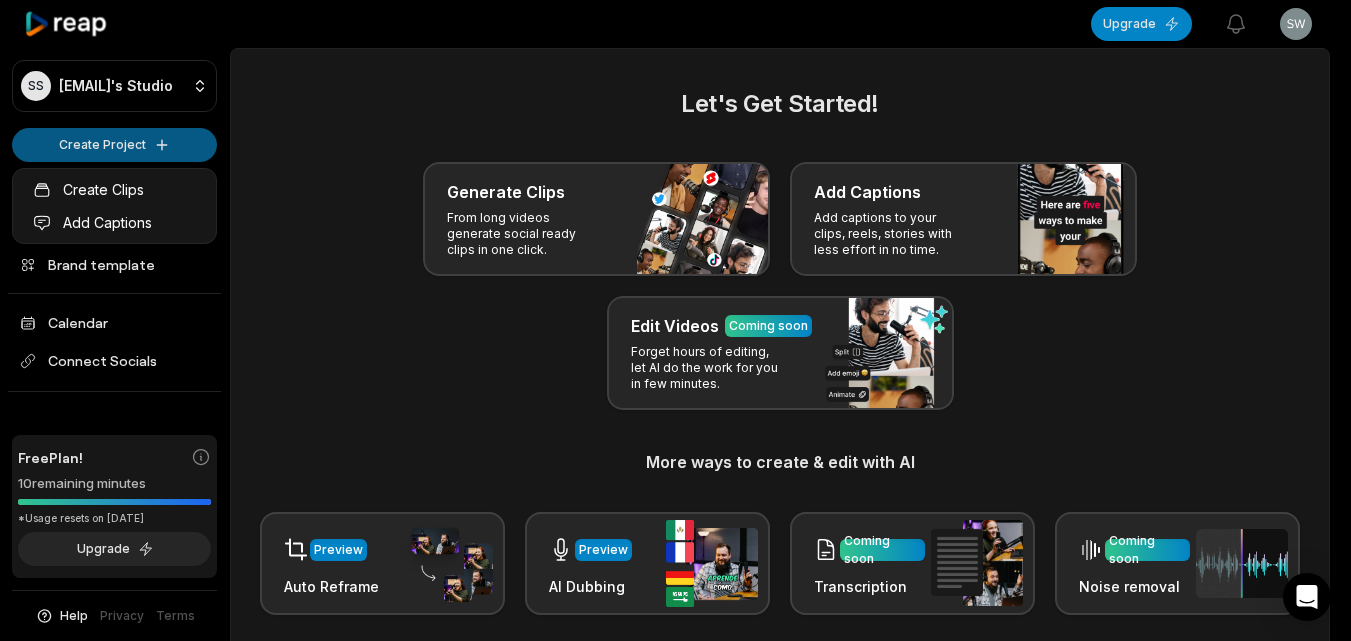click on "SS [EMAIL]'s Studio Create Project Home Projects Brand template Calendar Connect Socials Free Plan! 10 remaining minutes *Usage resets on [DATE] Upgrade Help Privacy Terms Open sidebar Upgrade View notifications Open user menu Let's Get Started! Generate Clips From long videos generate social ready clips in one click. Add Captions Add captions to your clips, reels, stories with less effort in no time. Edit Videos Coming soon Forget hours of editing, let AI do the work for you in few minutes. More ways to create & edit with AI Preview Auto Reframe Preview AI Dubbing Coming soon Transcription Coming soon Noise removal Recent Projects View all Caption 11:43 Ya descubrieron la casa donde vivir el militar novio de Ramona Open options 2 days ago Caption 06:57 Preparé un rico Aguachile para consentir a mi familia Open options 2 days ago Made with in [CITY] Create Clips Add Captions" at bounding box center [675, 320] 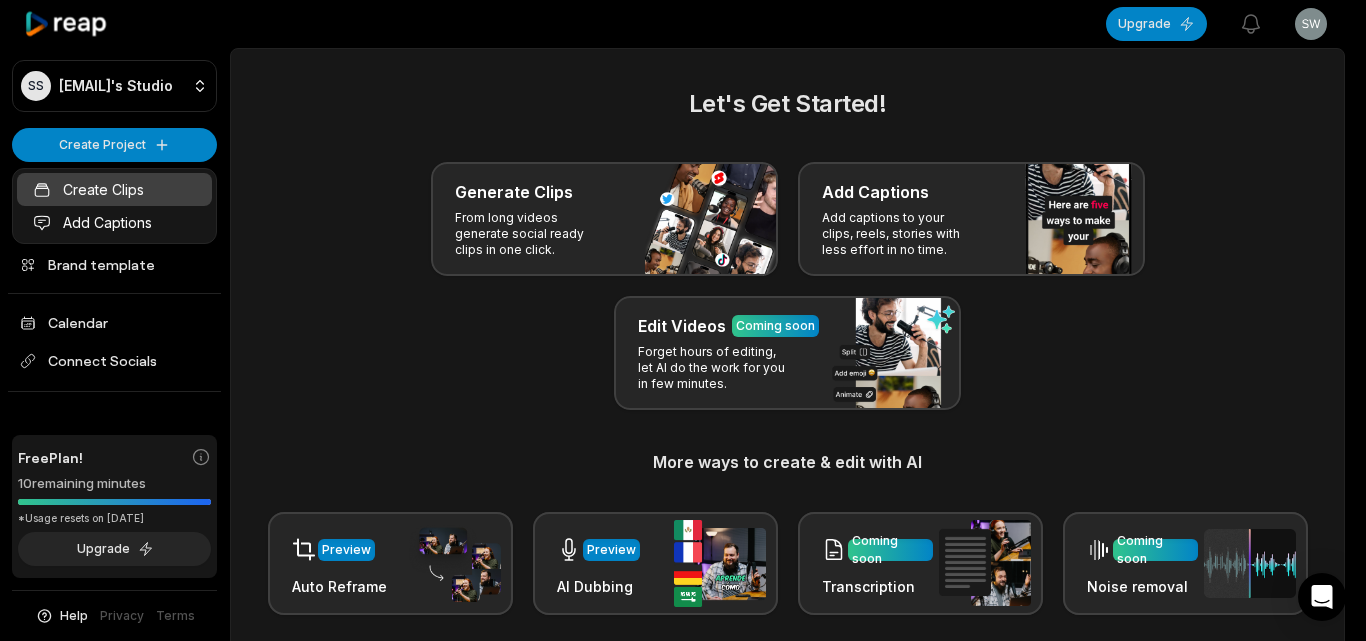 click on "Create Clips" at bounding box center [114, 189] 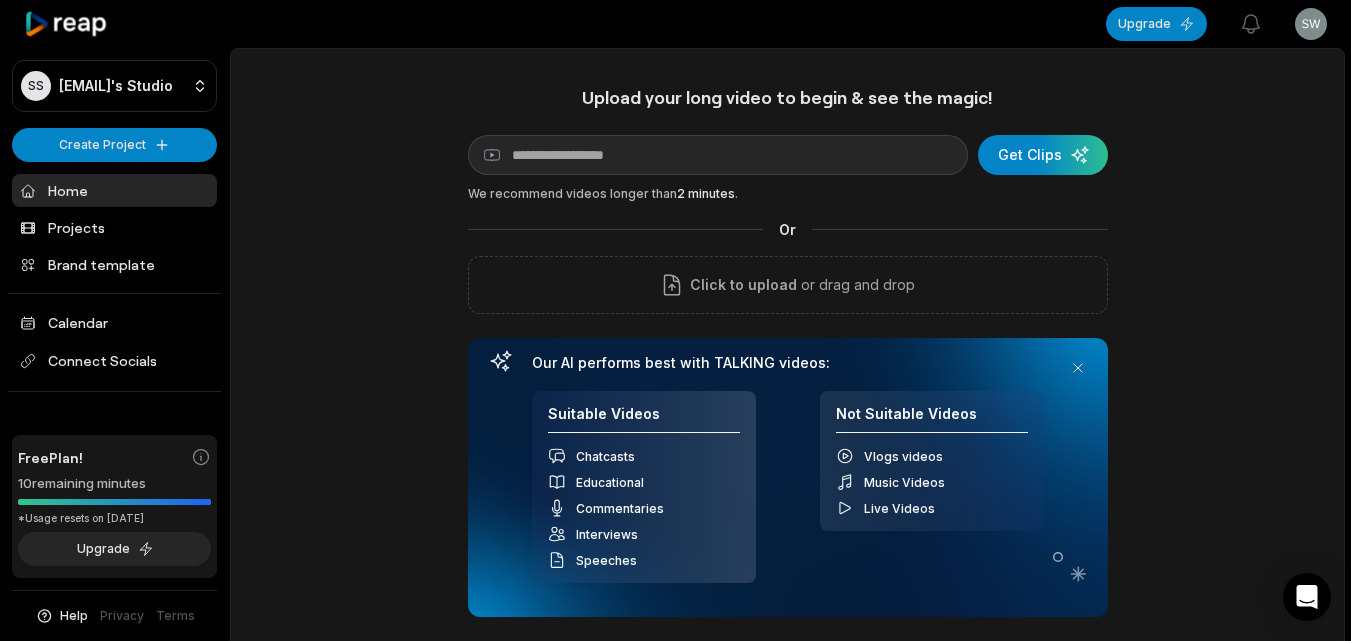 scroll, scrollTop: 0, scrollLeft: 0, axis: both 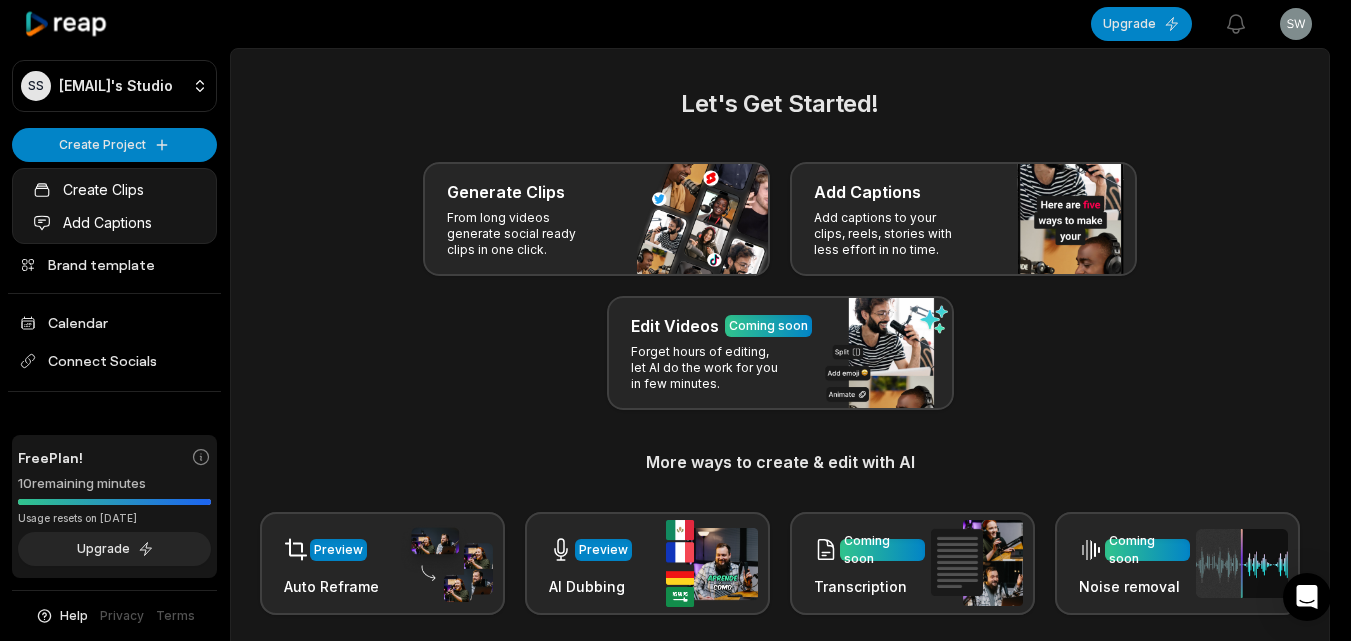 click on "SS Swkpx@telegmail.com's Studio Create Project Home Projects Brand template Calendar Connect Socials Free  Plan! 10  remaining minutes *Usage resets on August 15, 2025 Upgrade Help Privacy Terms Open sidebar Upgrade View notifications Open user menu   Let's Get Started! Generate Clips From long videos generate social ready clips in one click. Add Captions Add captions to your clips, reels, stories with less effort in no time. Edit Videos Coming soon Forget hours of editing, let AI do the work for you in few minutes. More ways to create & edit with AI Preview Auto Reframe Preview AI Dubbing Coming soon Transcription Coming soon Noise removal Recent Projects View all Caption 11:43 Ya descubrieron la casa donde vivir el militar novio de Ramona Open options 2 days ago Caption 06:57 Preparé un rico Aguachile para consentir a mi familia Open options 2 days ago Made with   in San Francisco
Create Clips Add Captions" at bounding box center (675, 320) 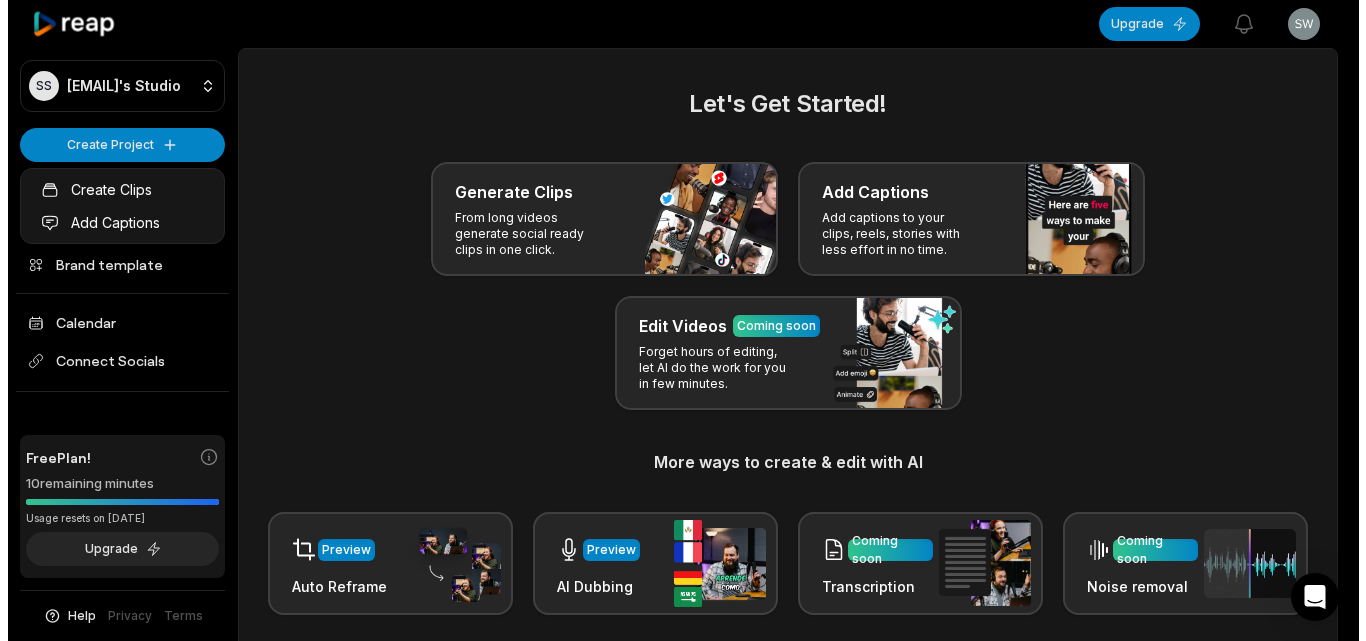 scroll, scrollTop: 0, scrollLeft: 0, axis: both 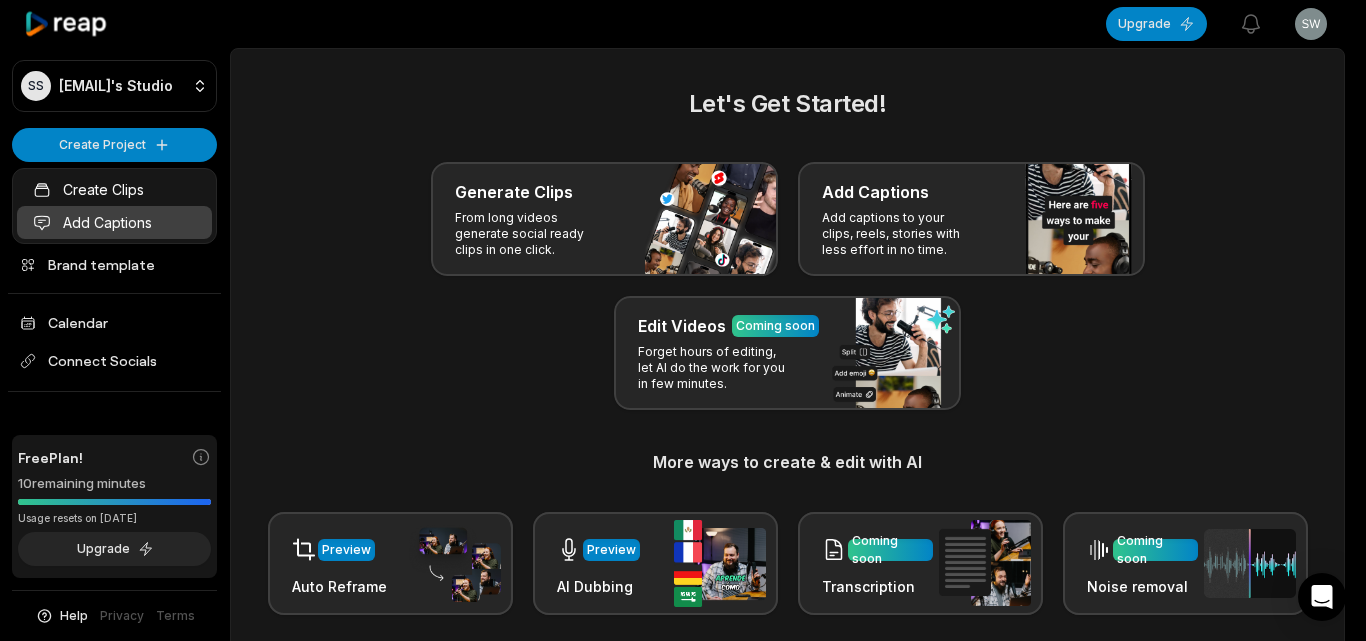 click on "Add Captions" at bounding box center [114, 222] 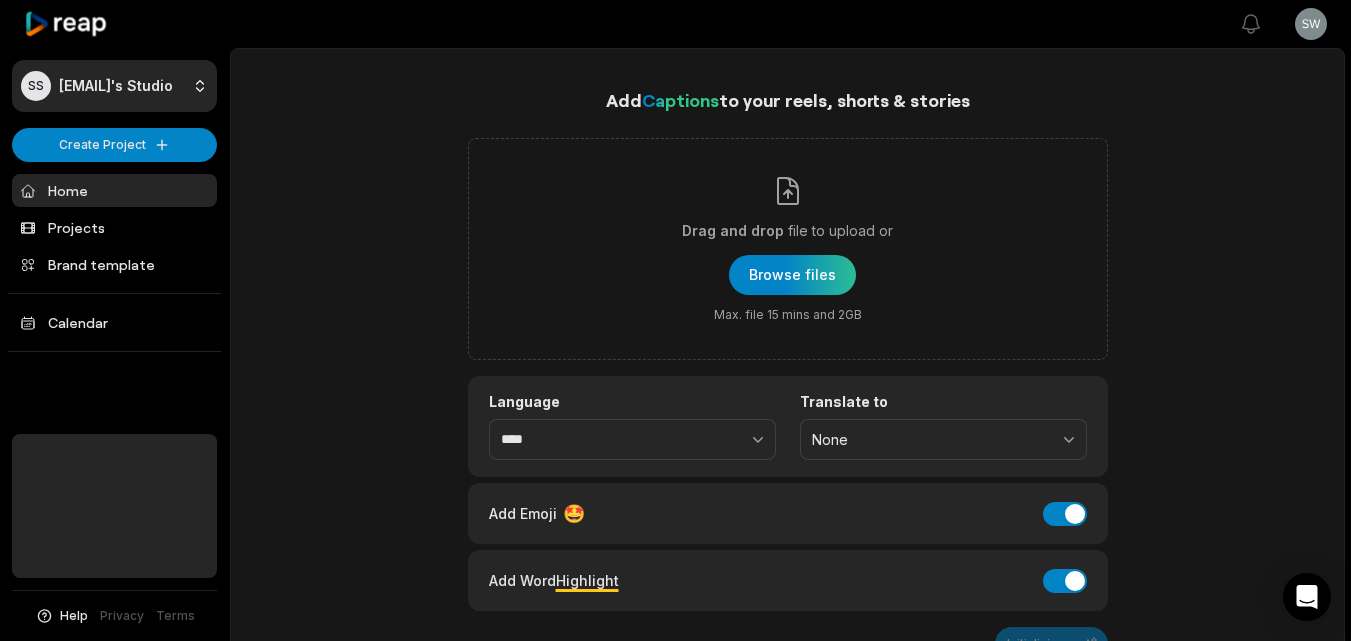 scroll, scrollTop: 0, scrollLeft: 0, axis: both 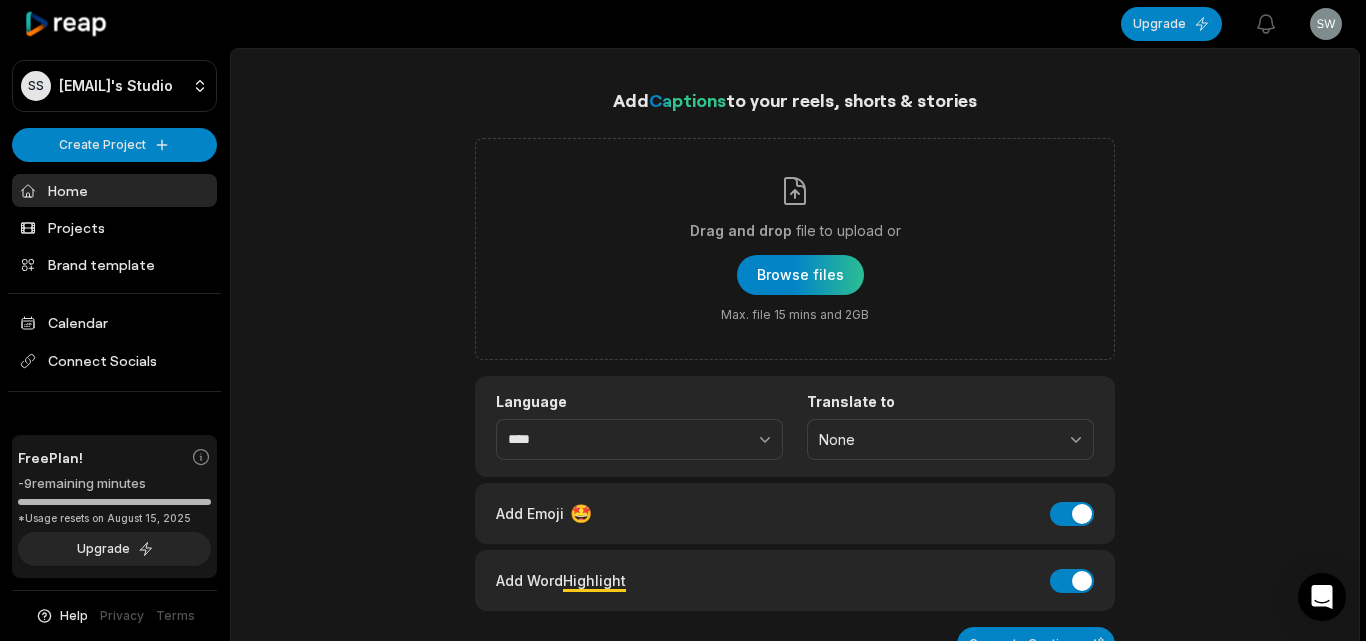 click on "[EMAIL]'s Studio Create Project Home Projects Brand template Calendar Connect Socials Free Plan! -9 remaining minutes *Usage resets on August 15, 2025 Upgrade Help Privacy Terms Open sidebar Upgrade View notifications Open user menu Add Captions to your reels, shorts & stories Drag and drop file to upload or Browse files Max. file 15 mins and 2GB Language **** Translate to None Add Emoji 🤩 Add Emoji Add Word Highlight Add Word Highlight Generate Captions Our AI performs best with TALKING videos: Suitable Videos Chatcasts Educational Commentaries Interviews Speeches Not Suitable Videos Vlogs videos Music Videos Live Videos Recent Projects View all Caption 11:43 Ya descubrieron la casa donde vivir el militar novio de Ramona Open options 2 days ago Caption 06:57 Preparé un rico Aguachile para consentir a mi familia Open options 2 days ago Made with in [CITY]" at bounding box center [683, 320] 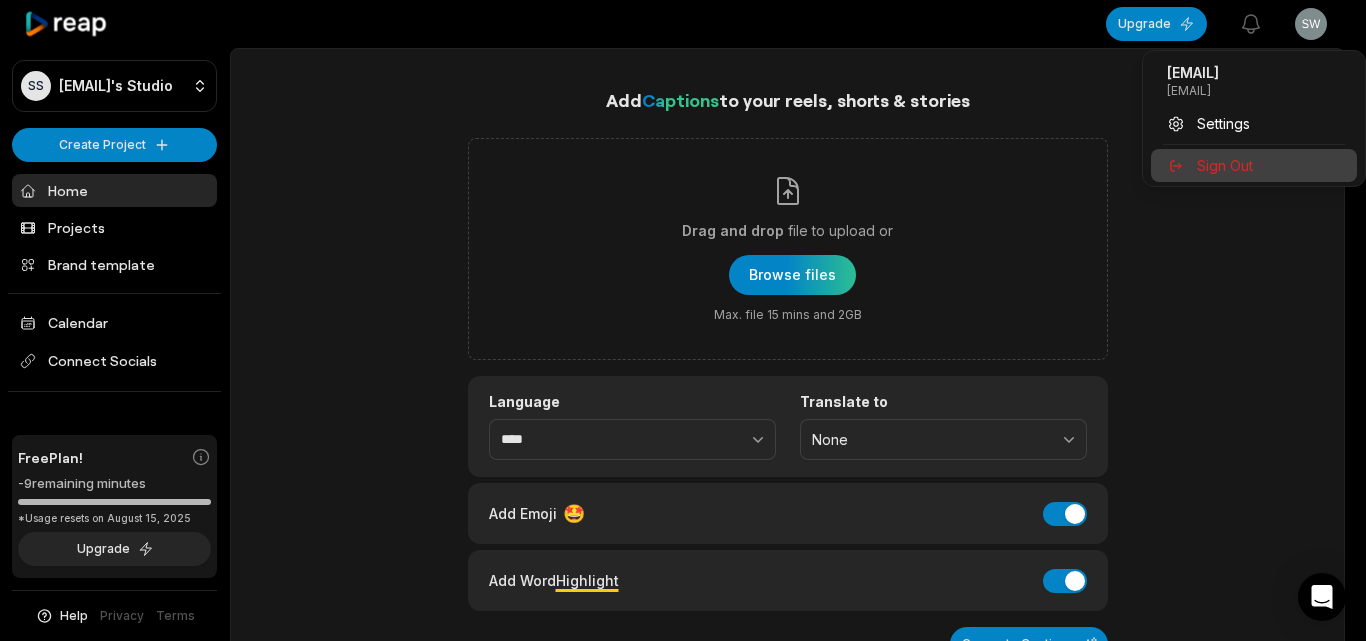 click on "Sign Out" at bounding box center [1225, 165] 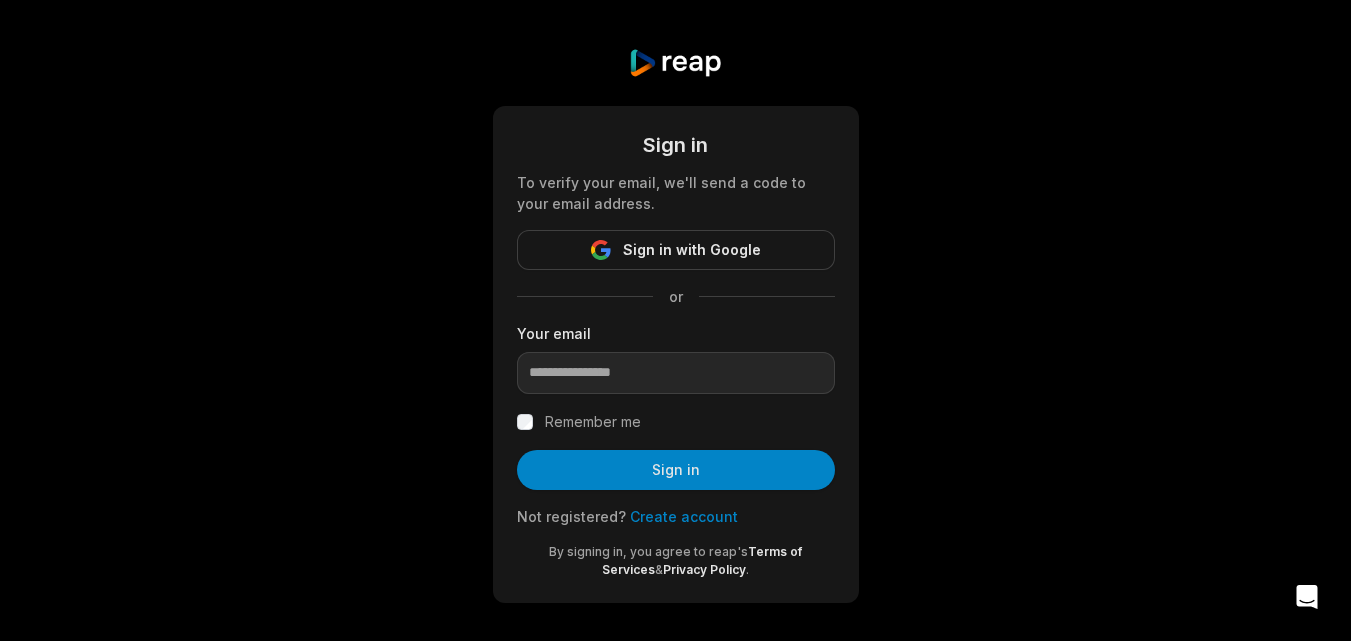 click on "Create account" at bounding box center (684, 516) 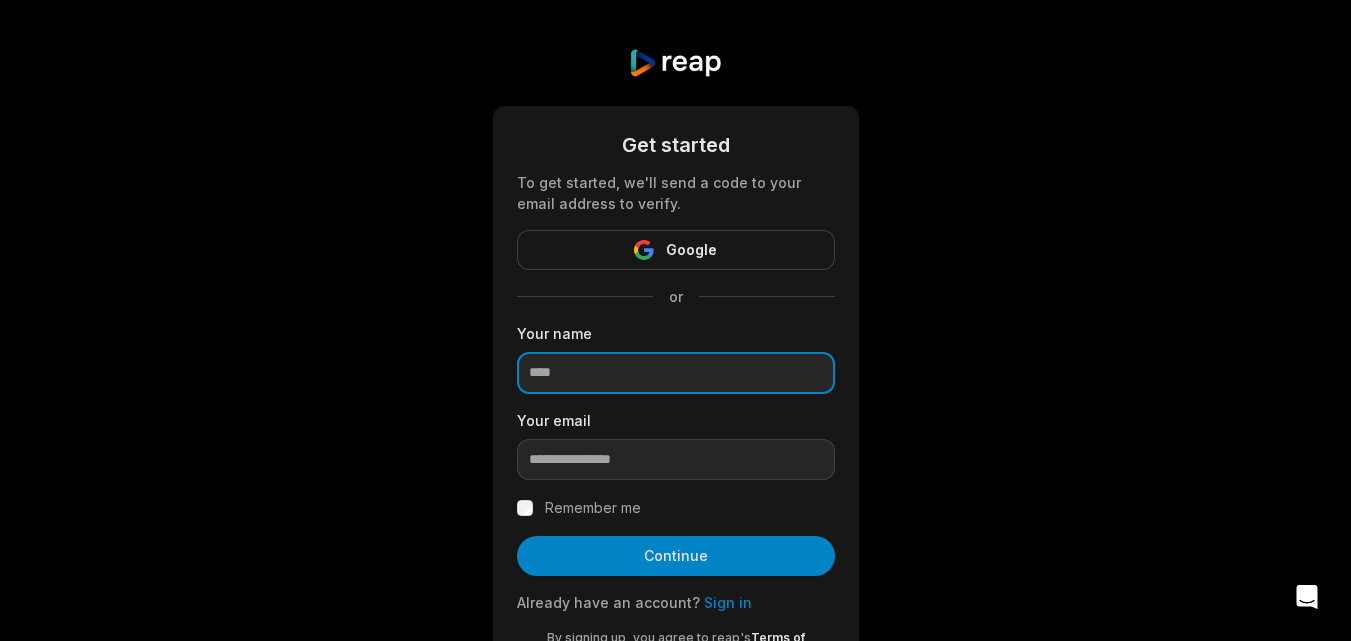 paste on "**********" 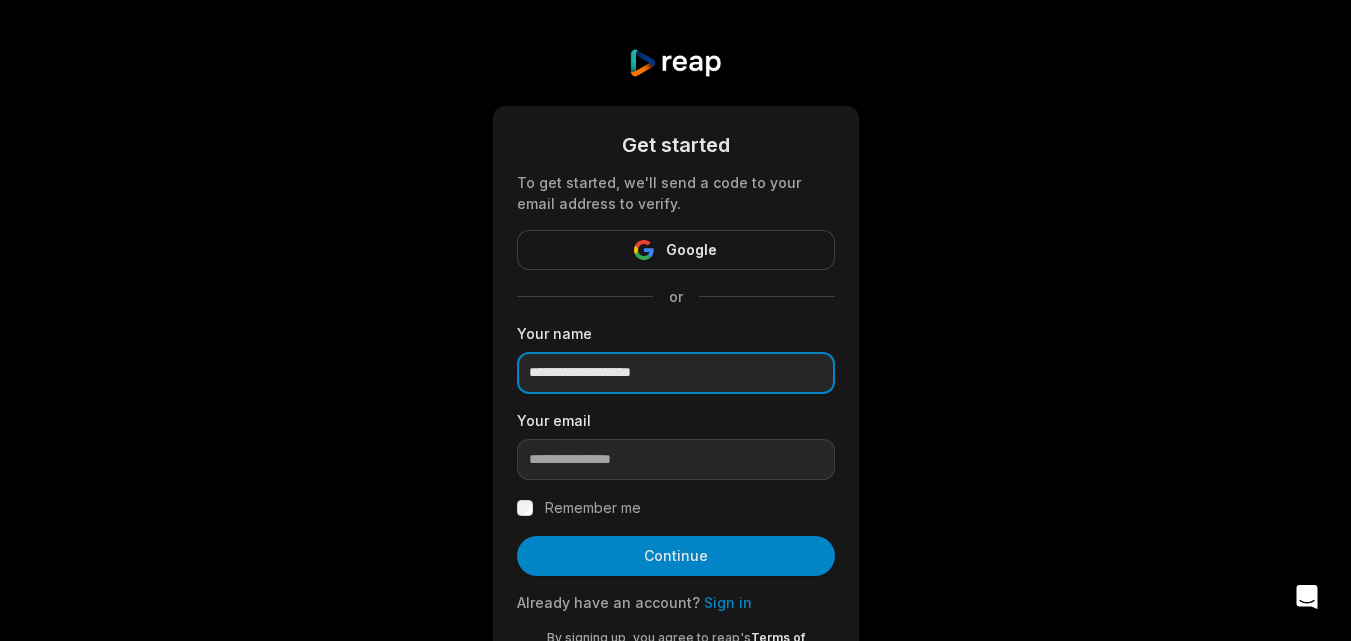 type on "**********" 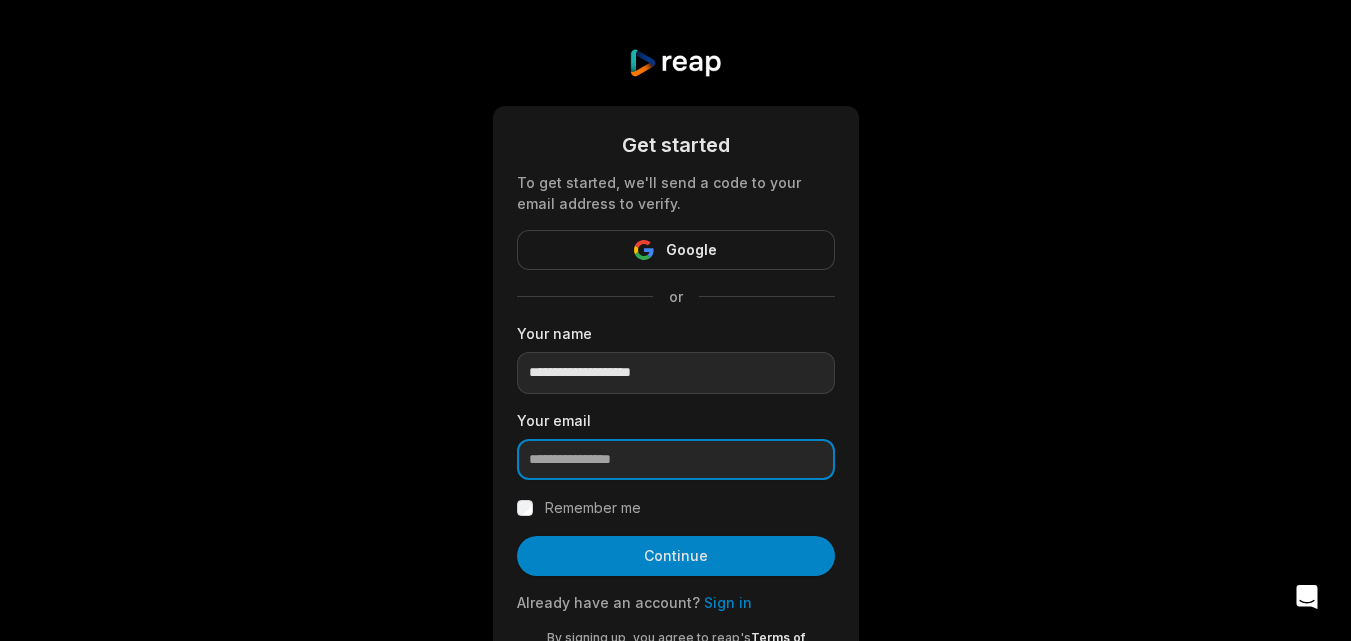 paste on "**********" 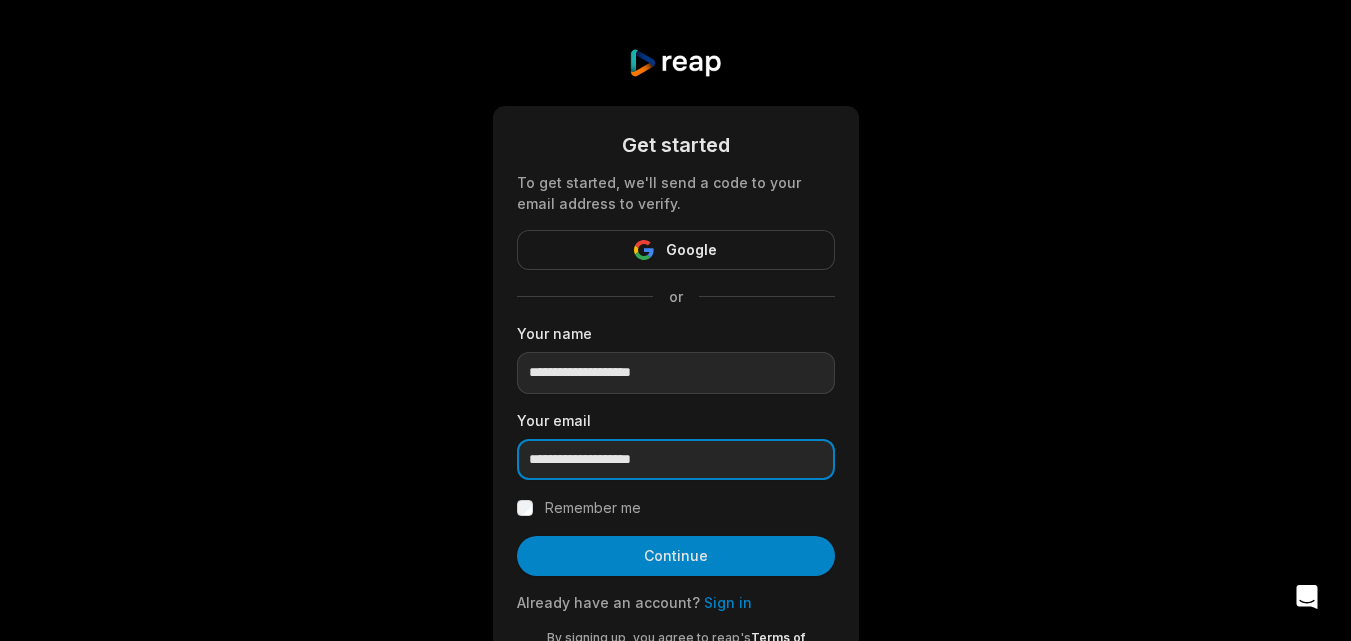 type on "**********" 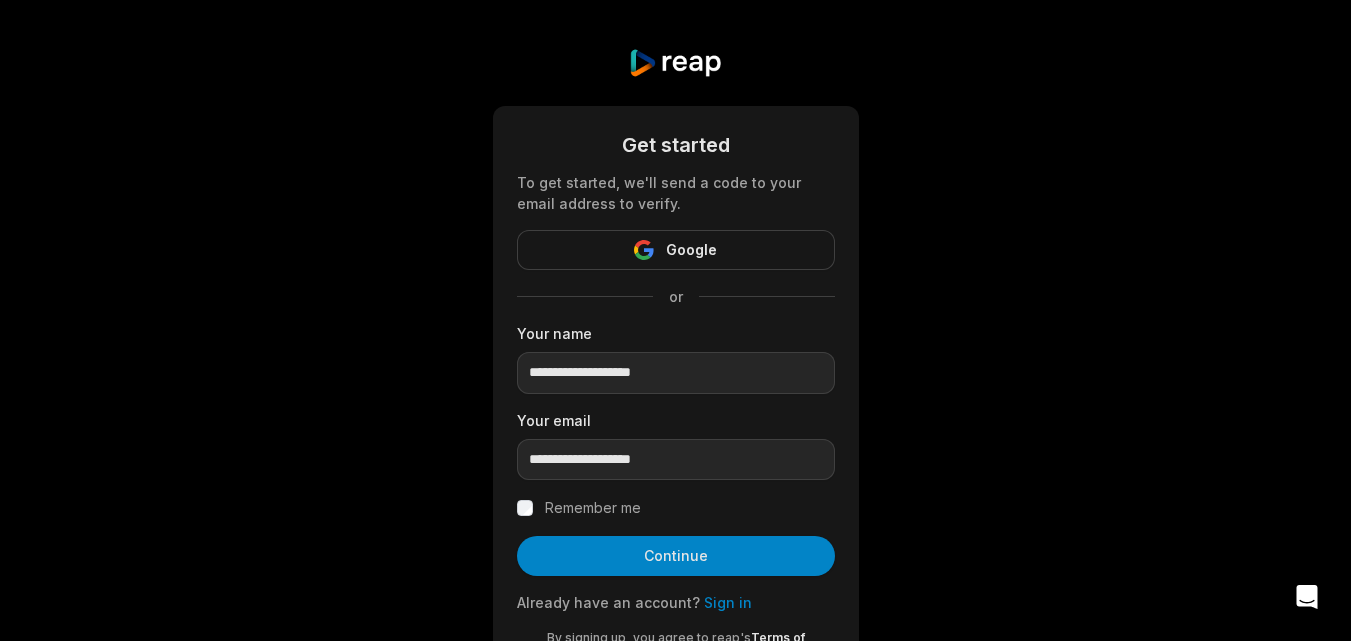 click on "Remember me" at bounding box center (593, 508) 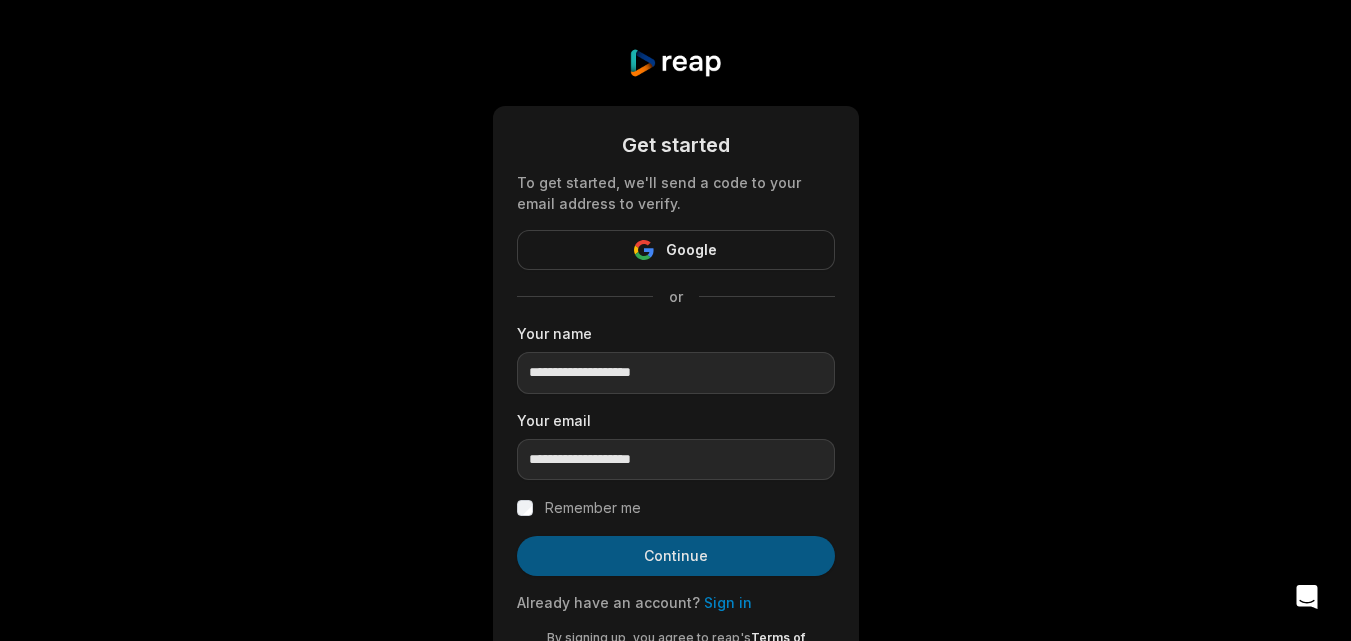 drag, startPoint x: 595, startPoint y: 541, endPoint x: 615, endPoint y: 610, distance: 71.8401 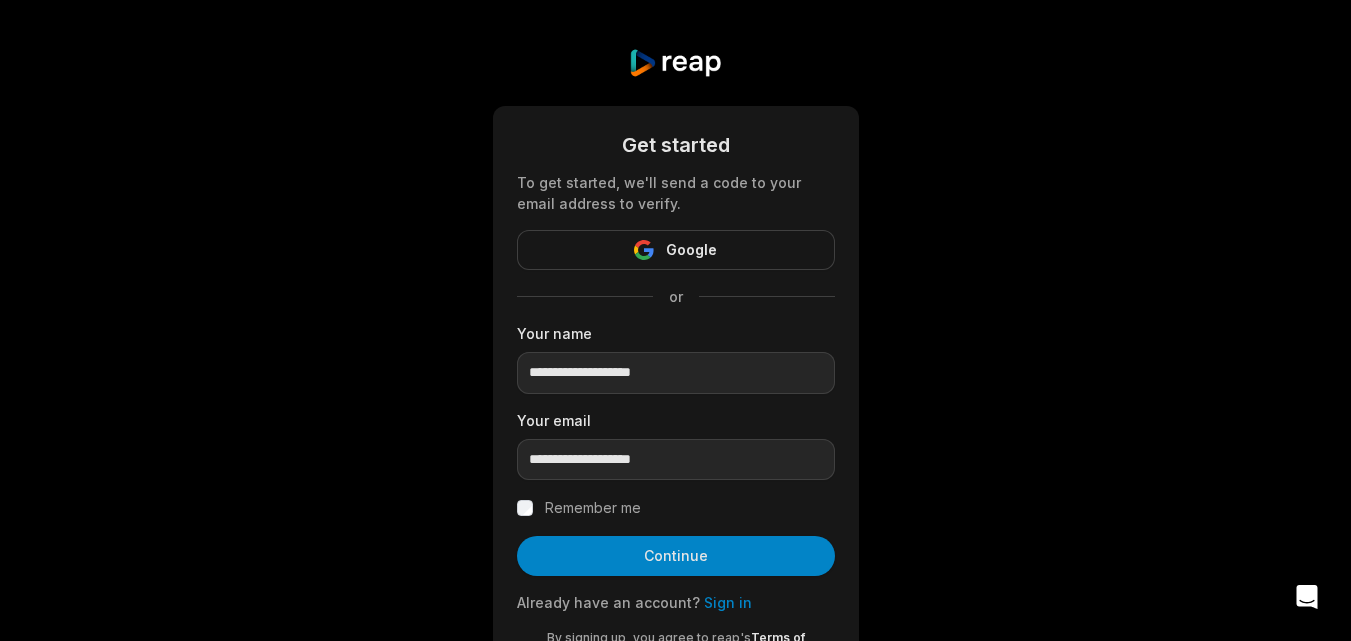 click on "Continue" at bounding box center (676, 556) 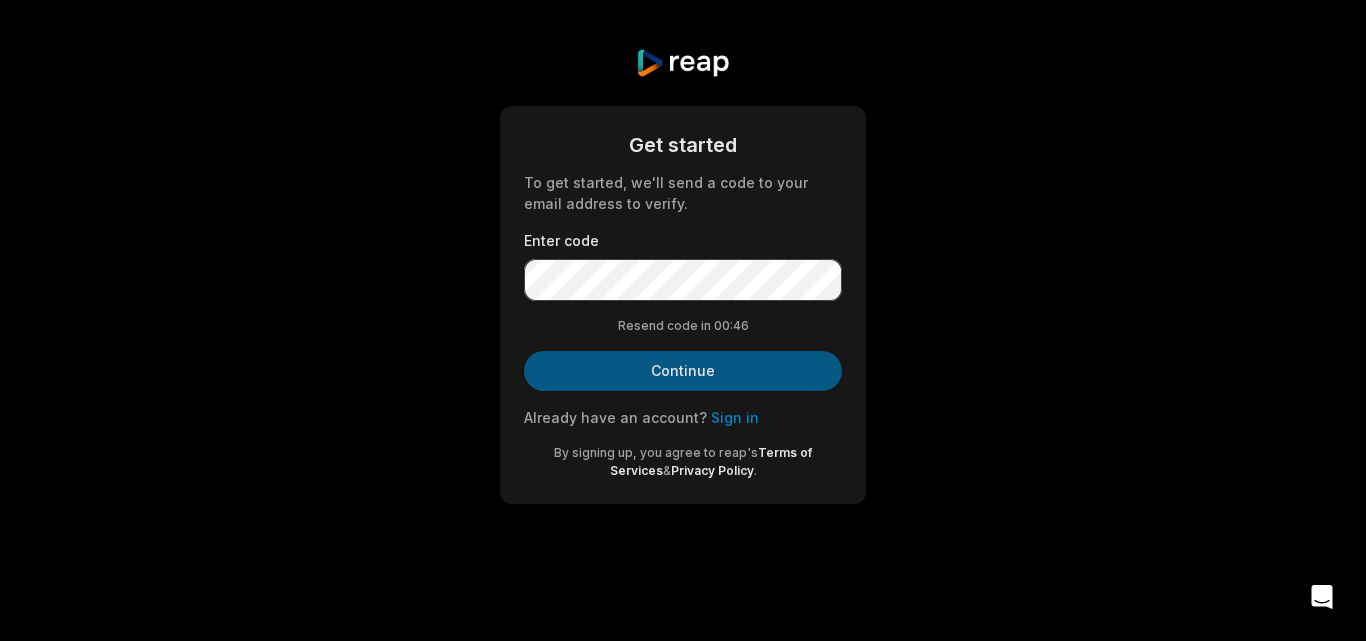 click on "Continue" at bounding box center (683, 371) 